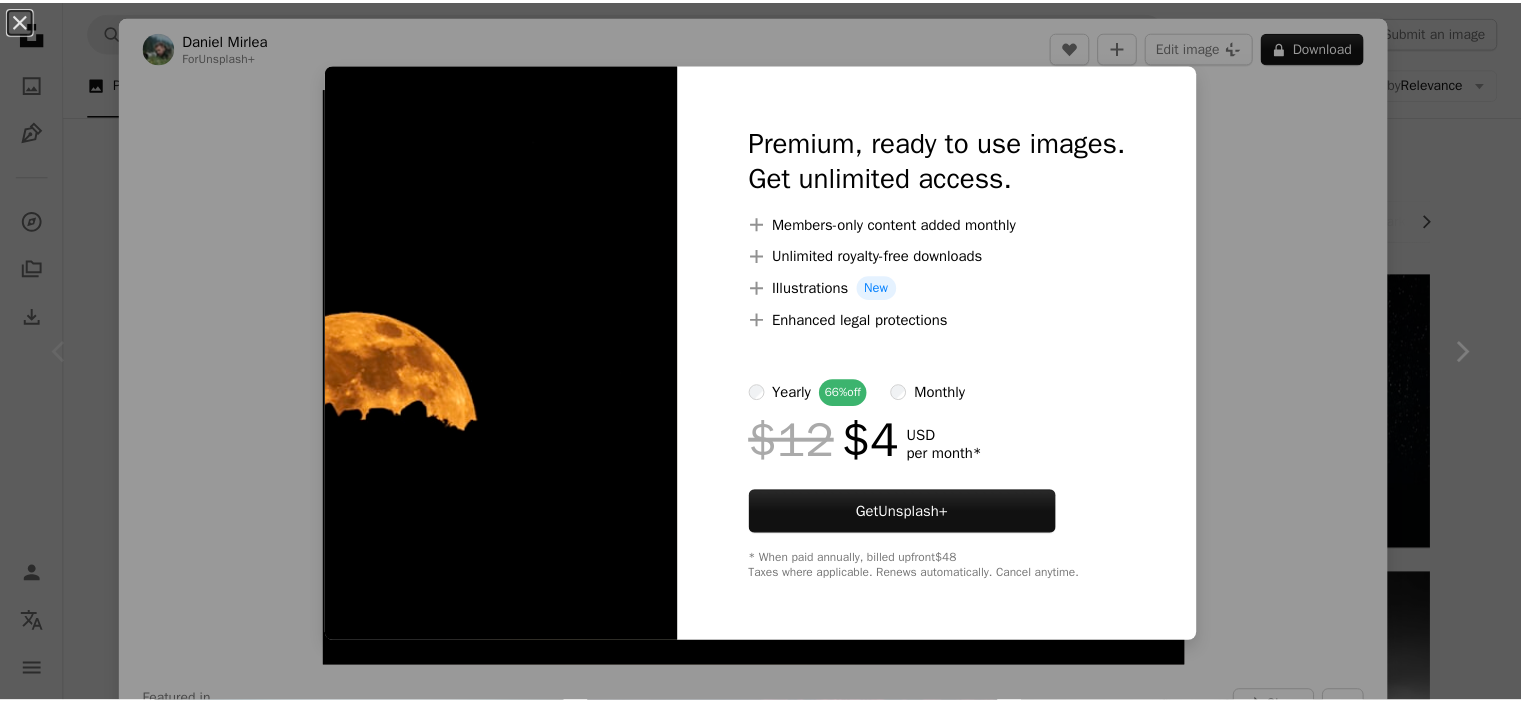 scroll, scrollTop: 87, scrollLeft: 0, axis: vertical 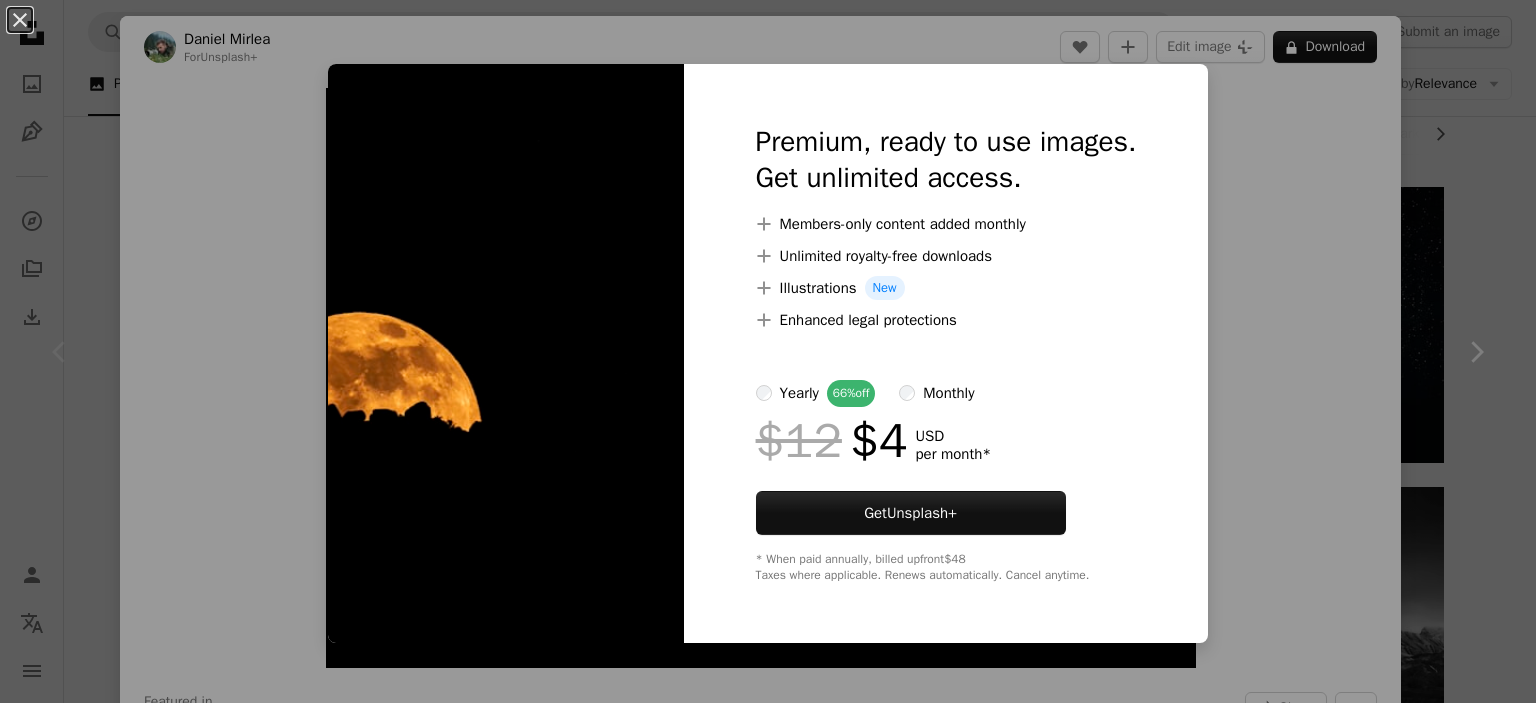 click on "An X shape Premium, ready to use images. Get unlimited access. A plus sign Members-only content added monthly A plus sign Unlimited royalty-free downloads A plus sign Illustrations  New A plus sign Enhanced legal protections yearly 66%  off monthly $12   $4 USD per month * Get  Unsplash+ * When paid annually, billed upfront  $48 Taxes where applicable. Renews automatically. Cancel anytime." at bounding box center [768, 351] 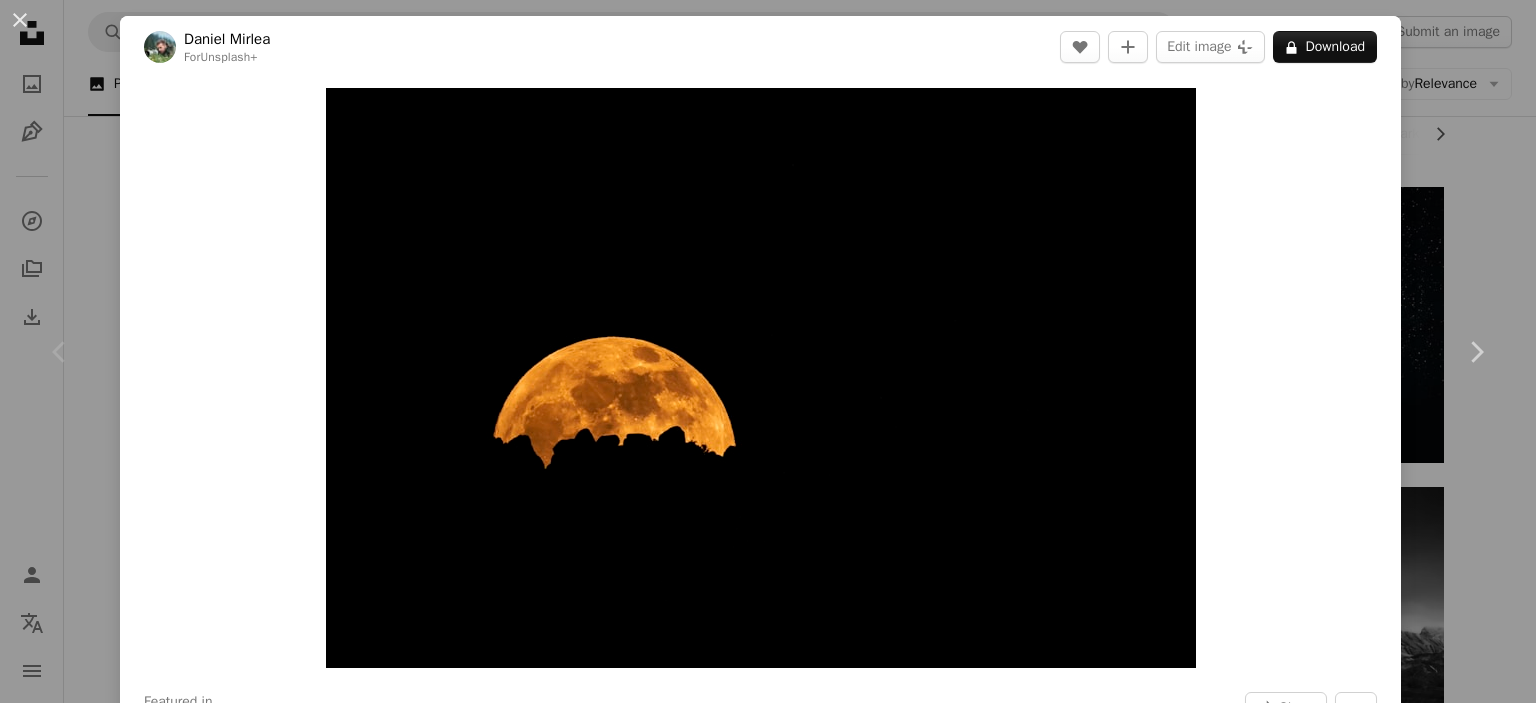 click on "[FIRST] [LAST] For Unsplash+ A heart A plus sign Edit image Plus sign for Unsplash+ A lock Download Featured in Photos Nature A forward-right arrow Share More Actions Calendar outlined Published on [MONTH] [DAY], [YEAR] Camera SONY, ILCE-1 Safety Licensed under the Unsplash+ License wallpaper background 4K Images abstract black dark dark wallpaper desktop moon night sky dark background scenery minimalist dark mode wallpaper oled dark mode night photography dark mode background dark mode wallpapers Free images From this series Plus sign for Unsplash+ Plus sign for Unsplash+ Related images Plus sign for Unsplash+ A heart A plus sign [FIRST] [LAST] For Unsplash+ A lock Download Plus sign for Unsplash+ A heart A plus sign [FIRST] [LAST] For Unsplash+ A lock Download Plus sign for Unsplash+ A heart A plus sign [FIRST] [LAST] For Unsplash+ A lock Download Plus sign for Unsplash+ A heart" at bounding box center (768, 351) 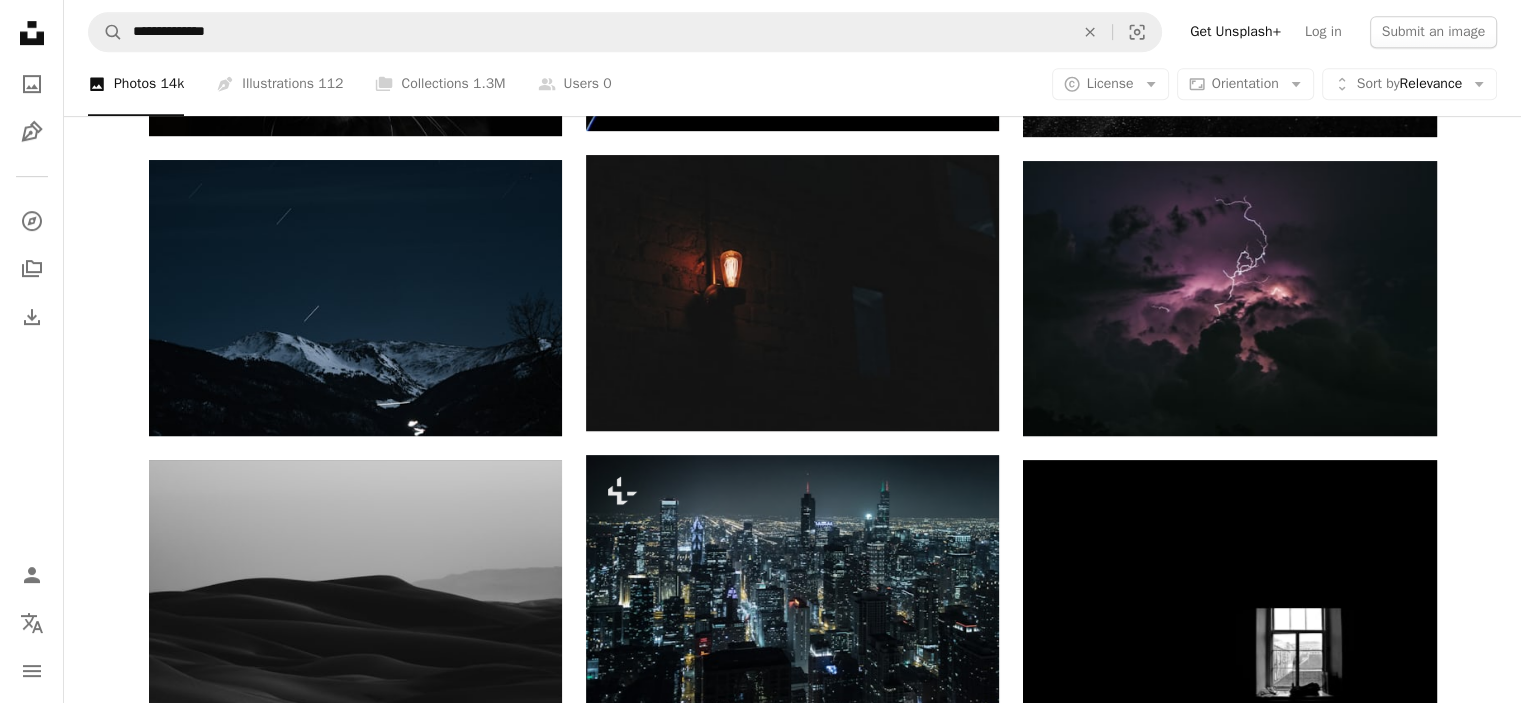 scroll, scrollTop: 940, scrollLeft: 0, axis: vertical 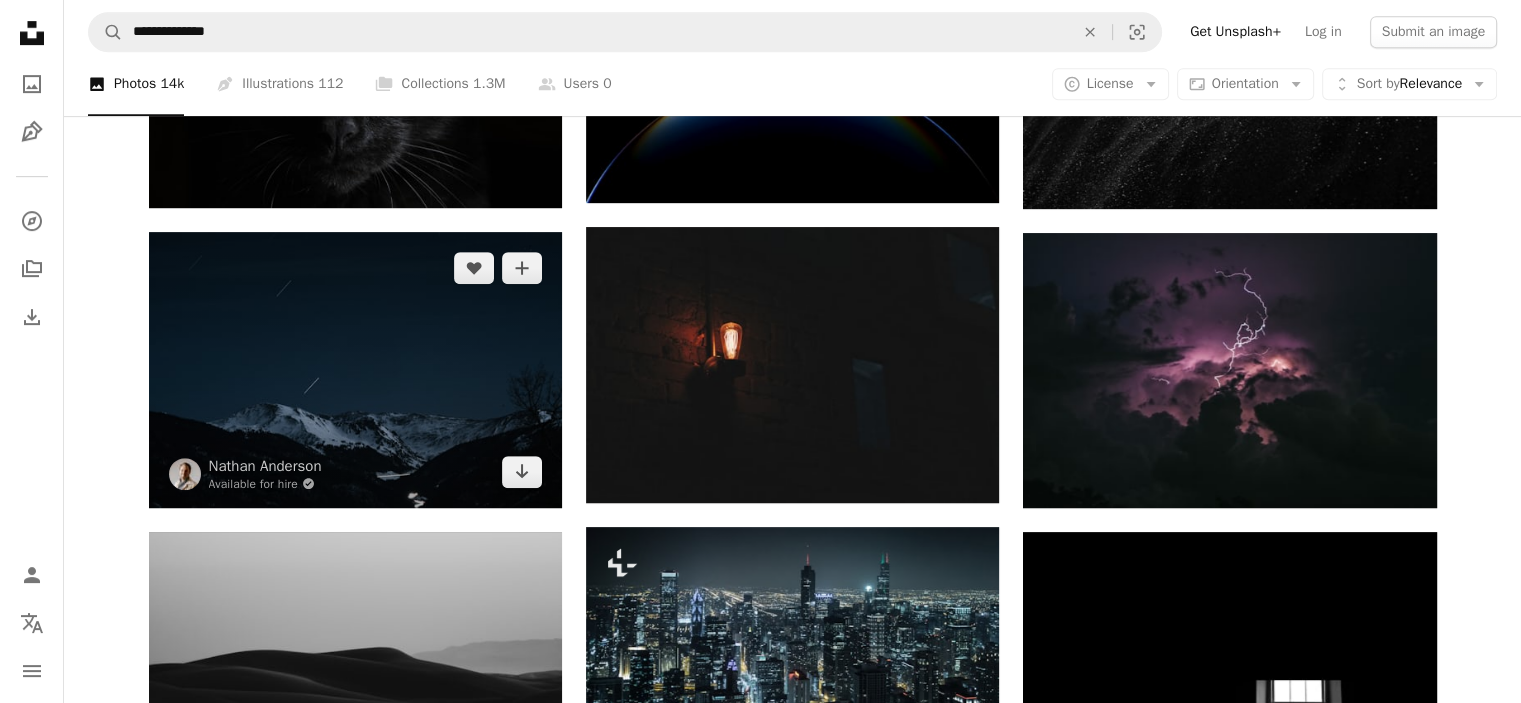 click at bounding box center [355, 370] 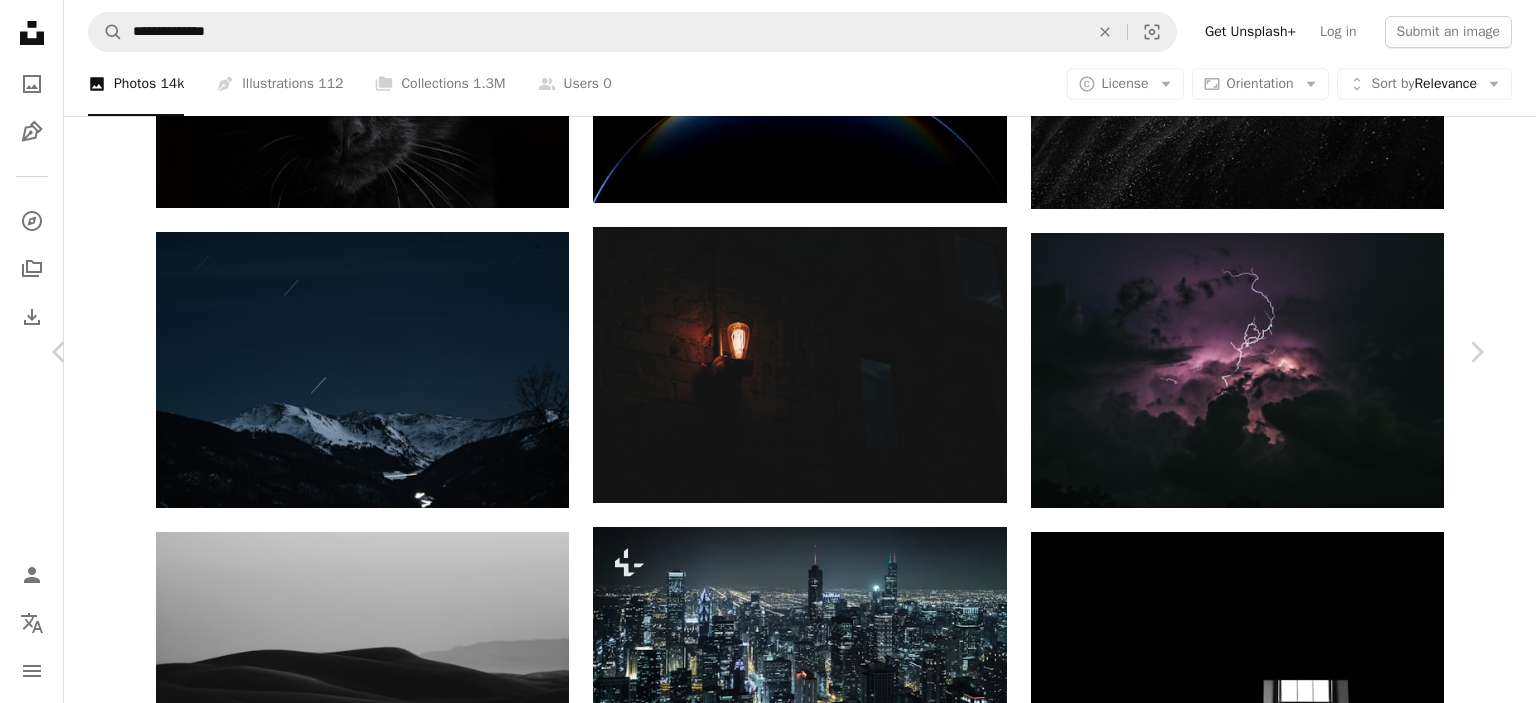click on "A map marker [CITY], [COUNTRY]" at bounding box center (768, 2867) 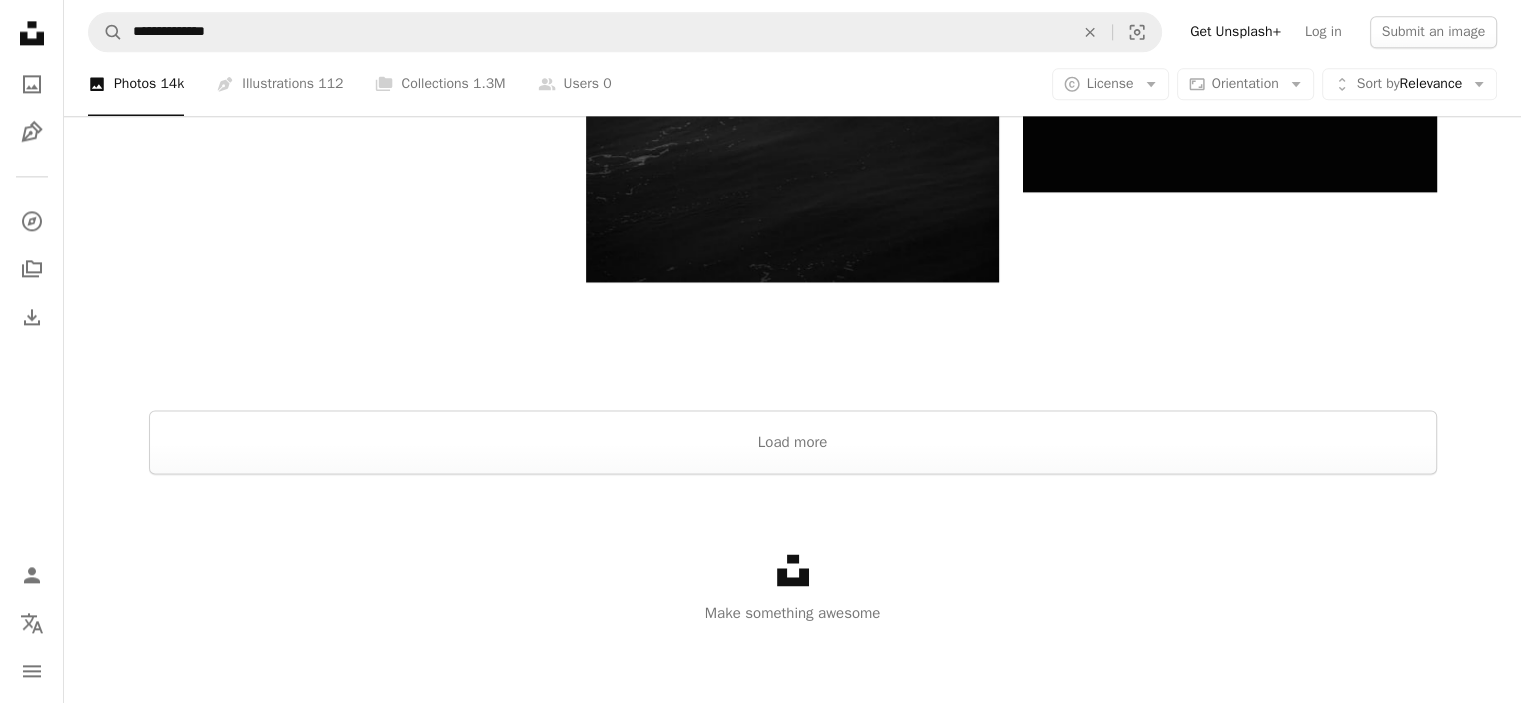 scroll, scrollTop: 2731, scrollLeft: 0, axis: vertical 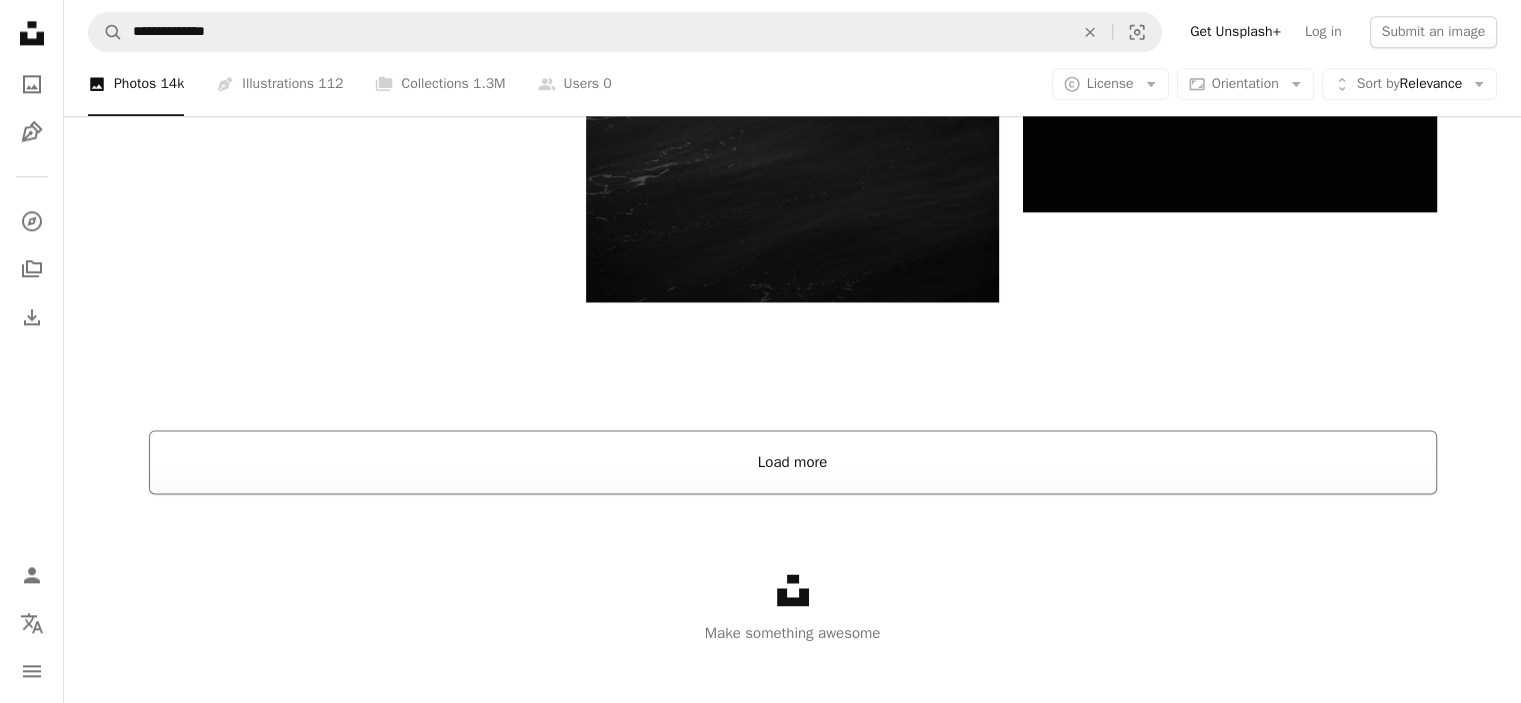 click on "Load more" at bounding box center [793, 462] 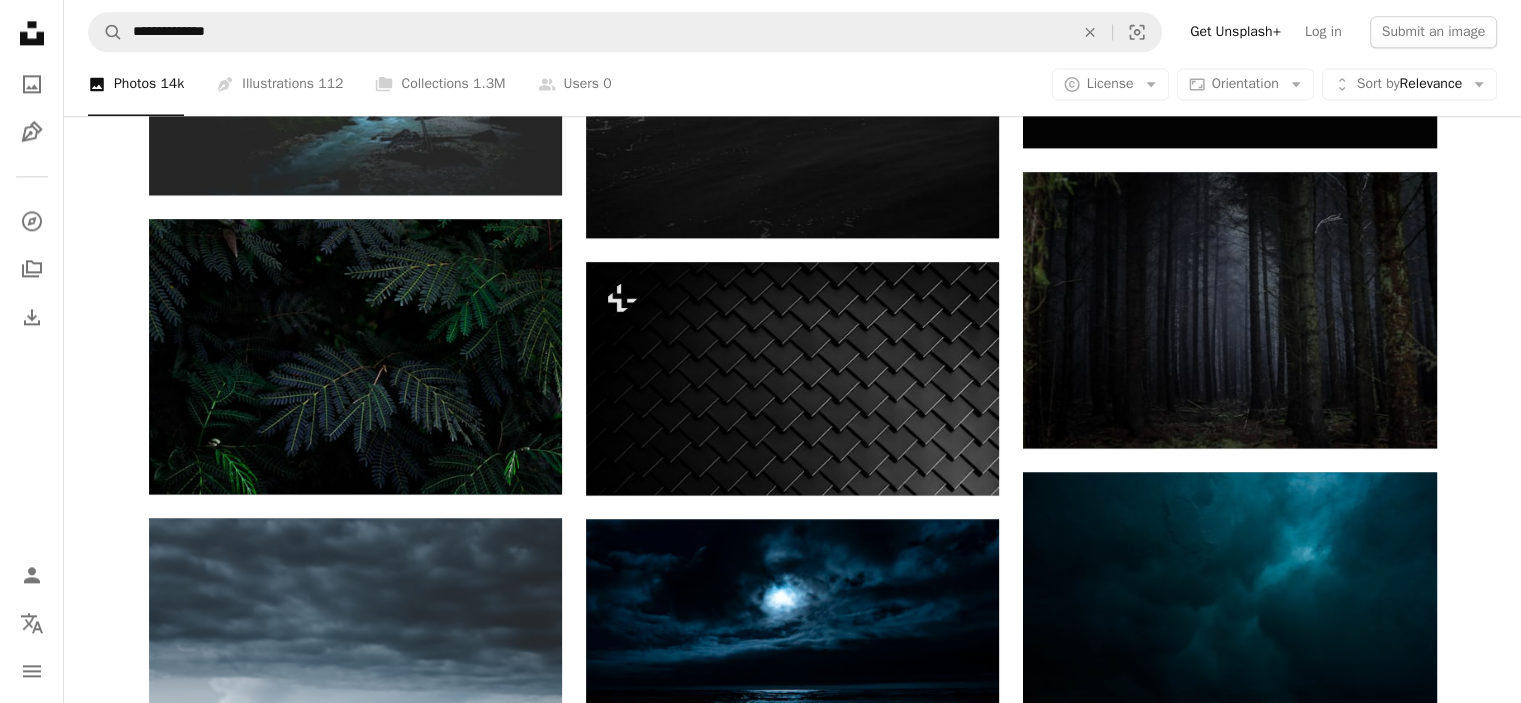 scroll, scrollTop: 2799, scrollLeft: 0, axis: vertical 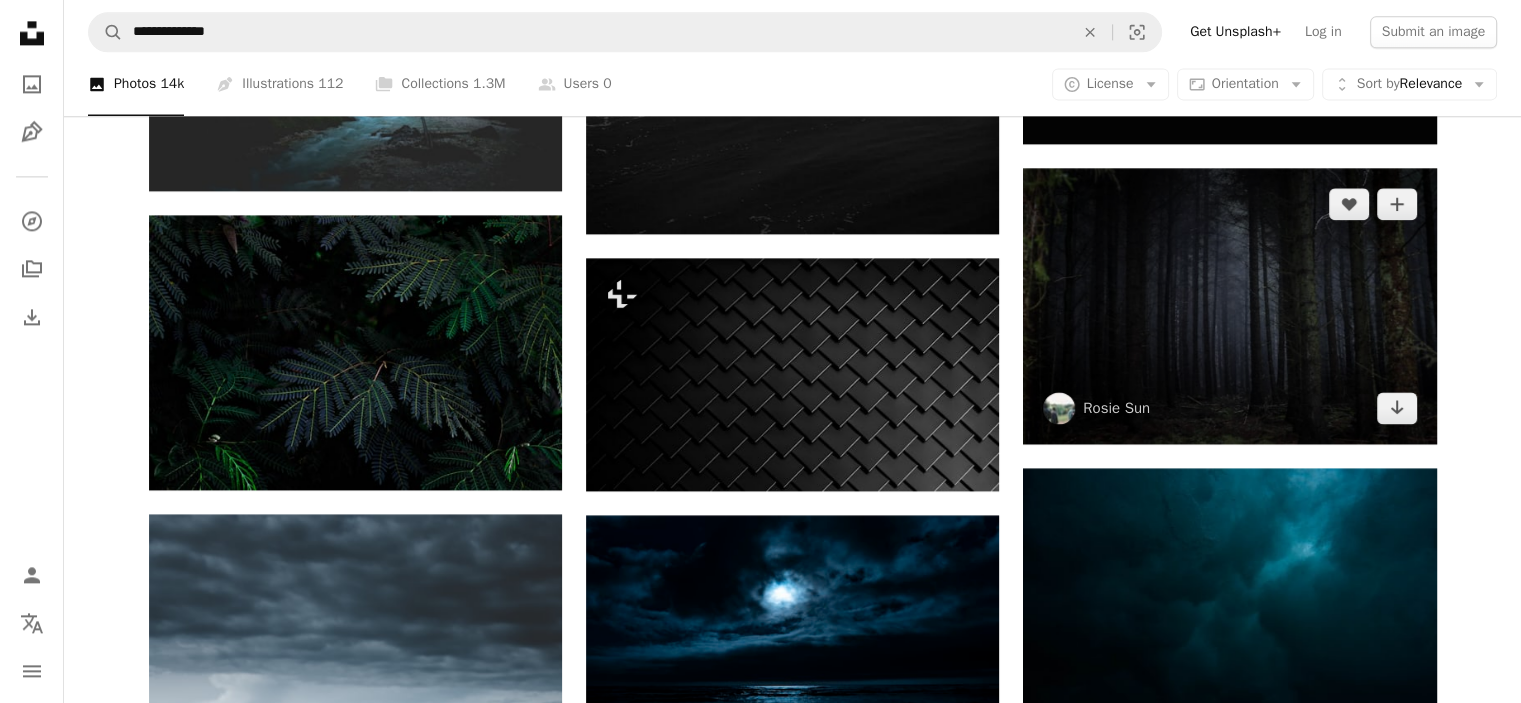 click at bounding box center [1229, 305] 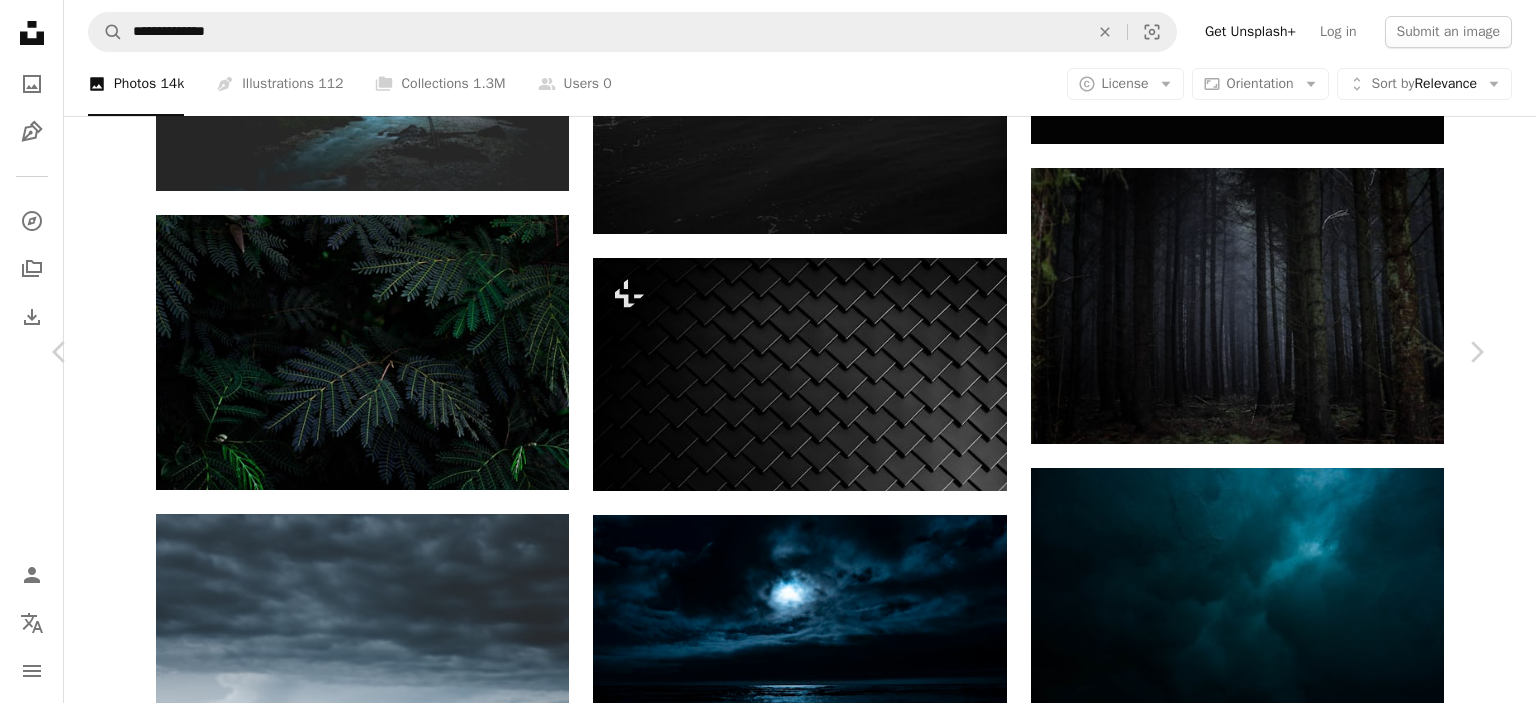 click on "Chevron down" 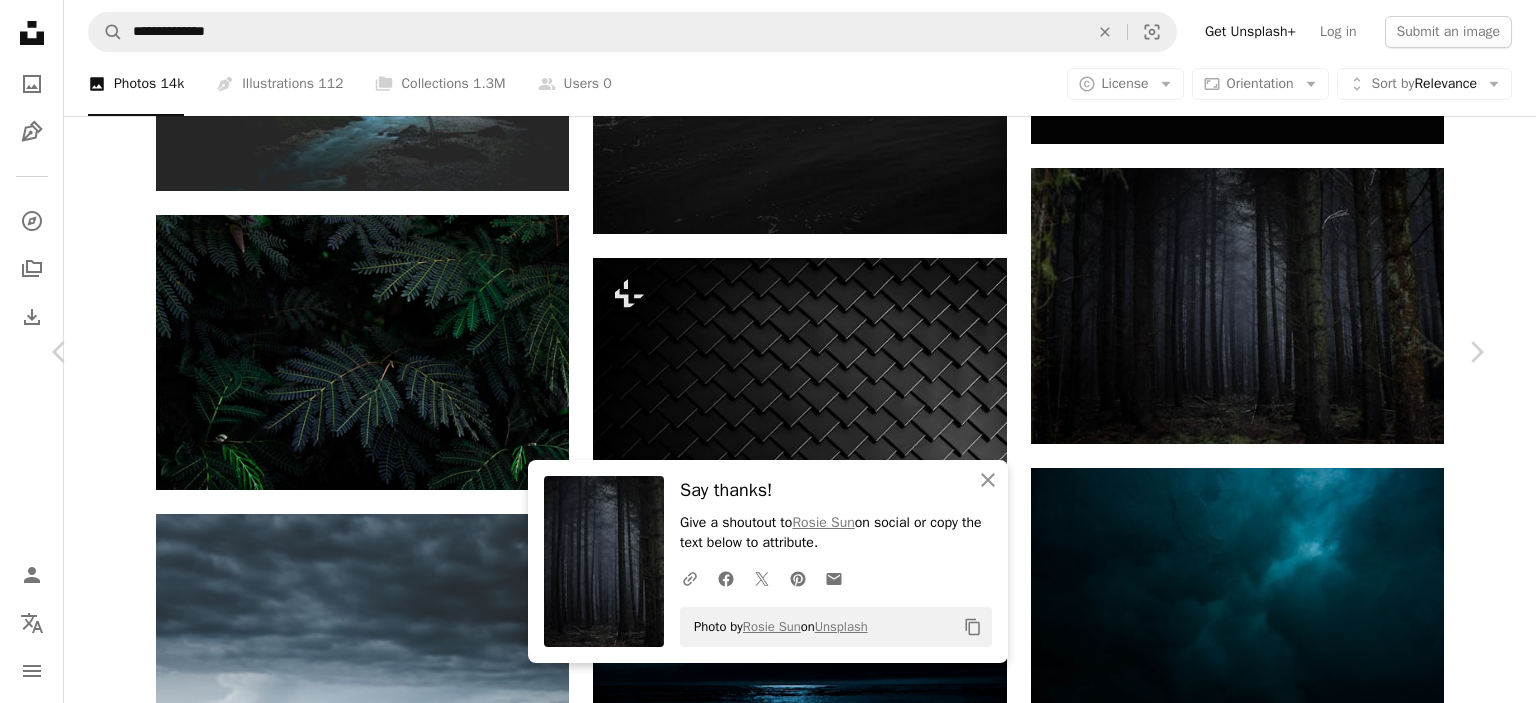 click on "A map marker [STREET], [CITY], [COUNTRY]" at bounding box center [768, 3397] 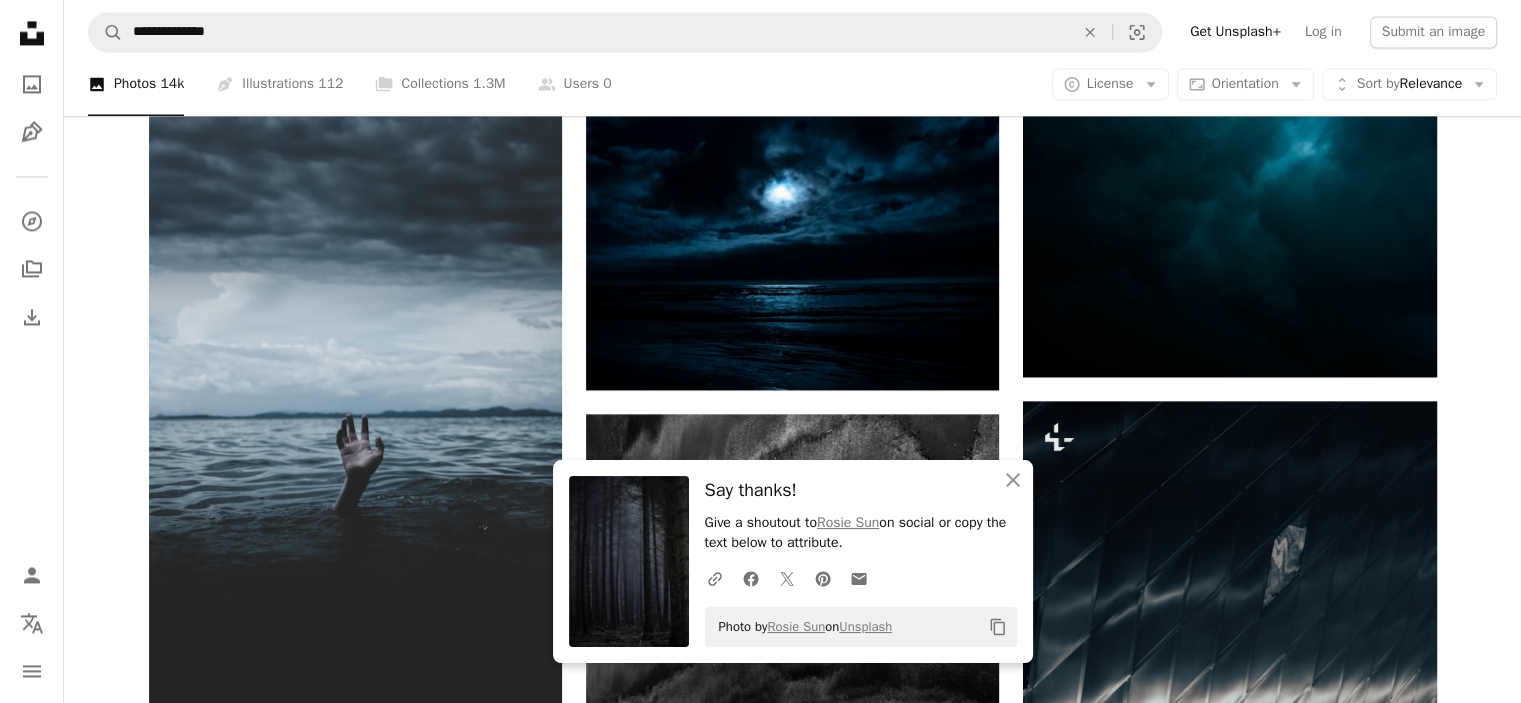 scroll, scrollTop: 3201, scrollLeft: 0, axis: vertical 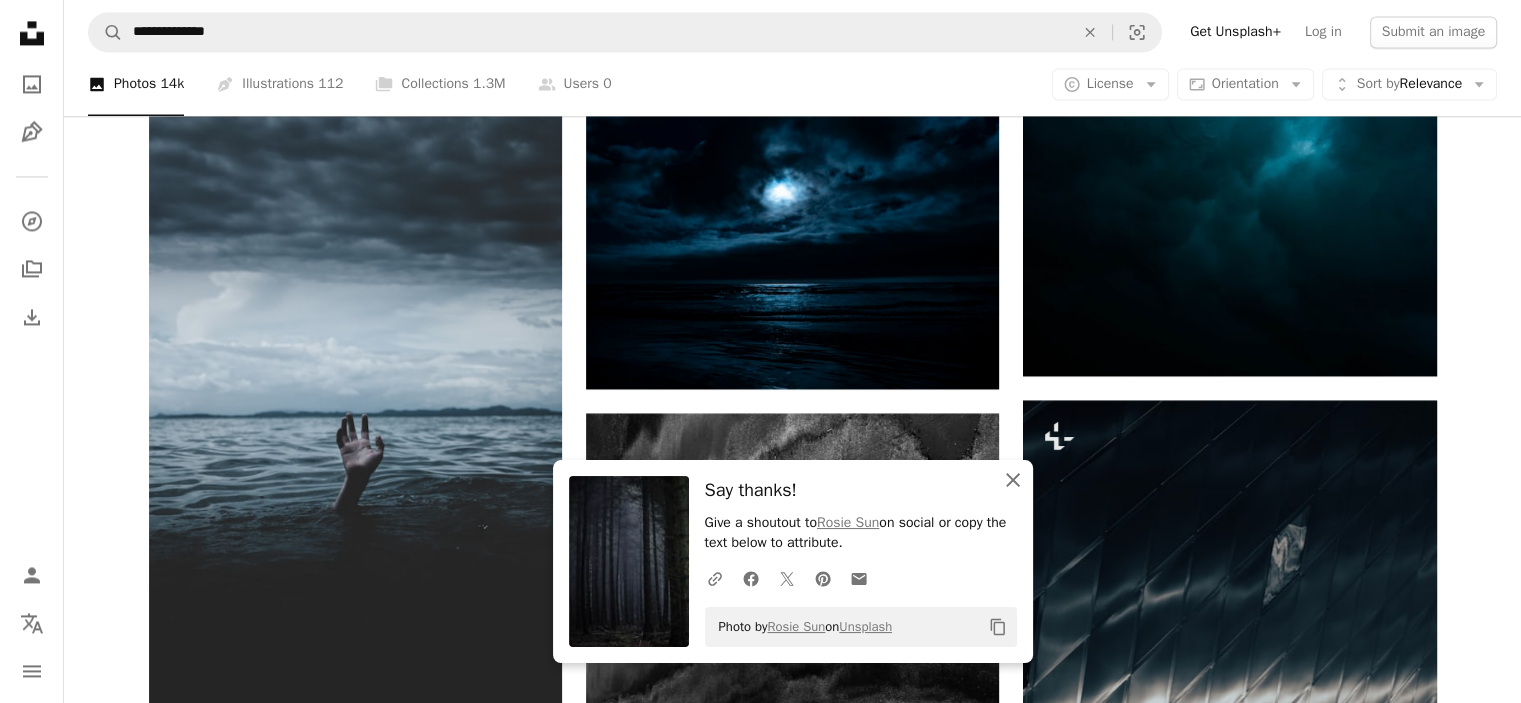 click on "An X shape" 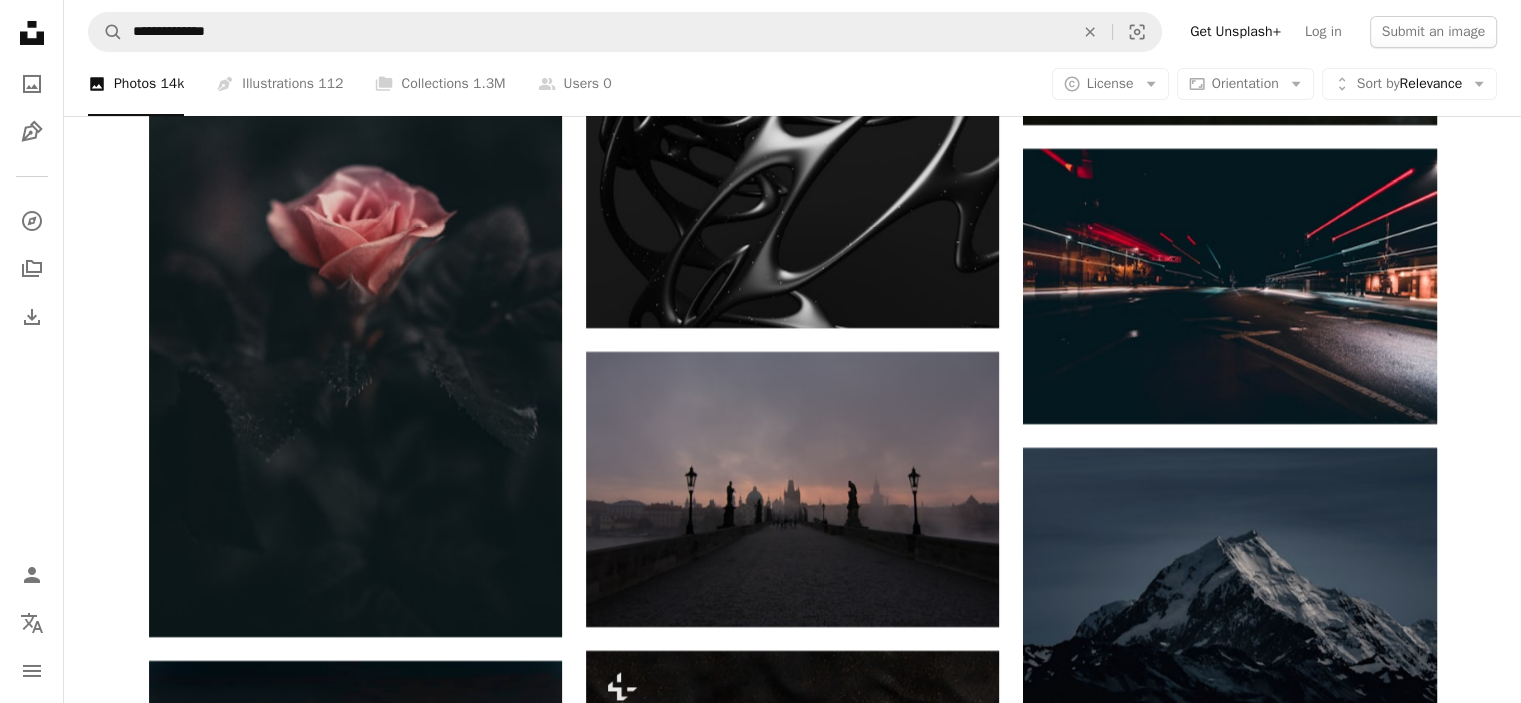 scroll, scrollTop: 7455, scrollLeft: 0, axis: vertical 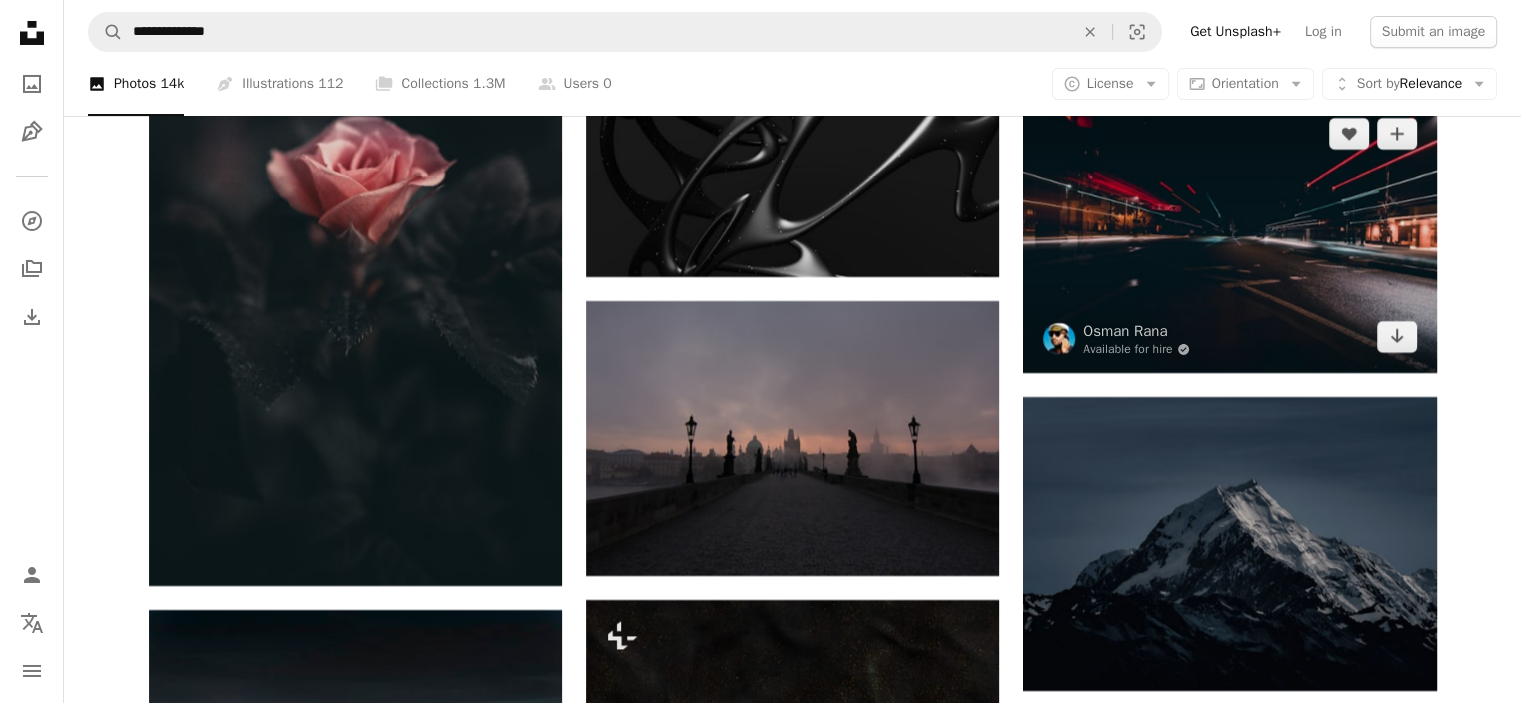 click at bounding box center (1229, 235) 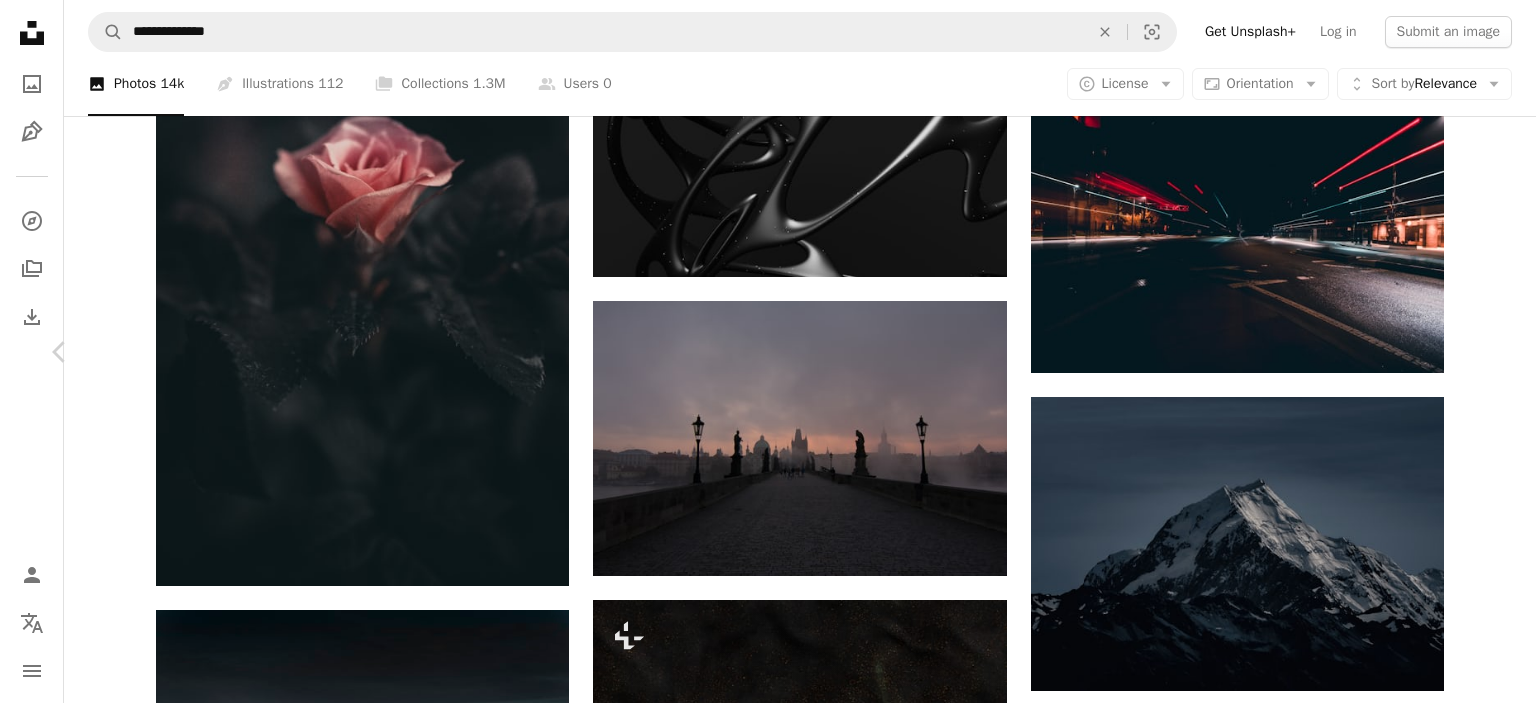 click on "Chevron right" at bounding box center (1476, 352) 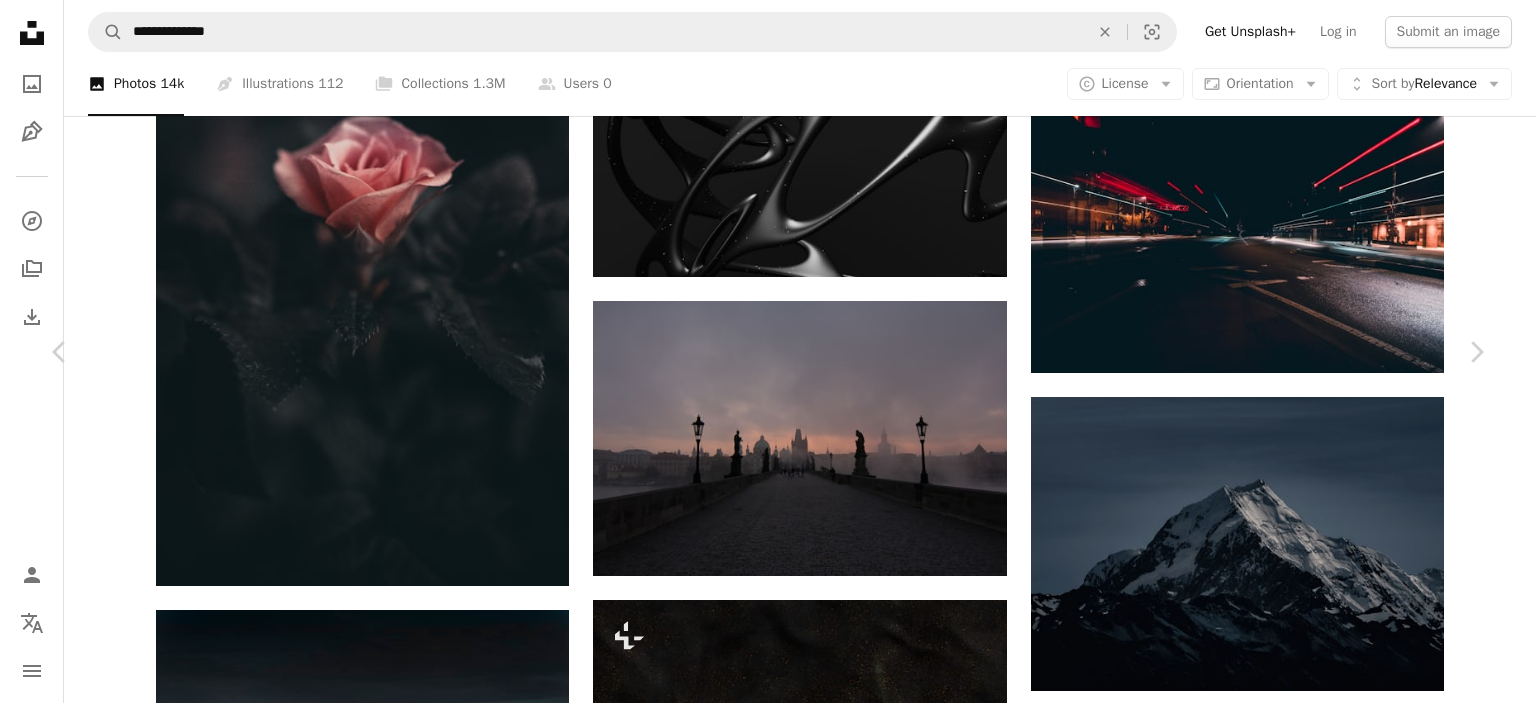 click on "A map marker [CITY], [COUNTRY]" at bounding box center (768, 5577) 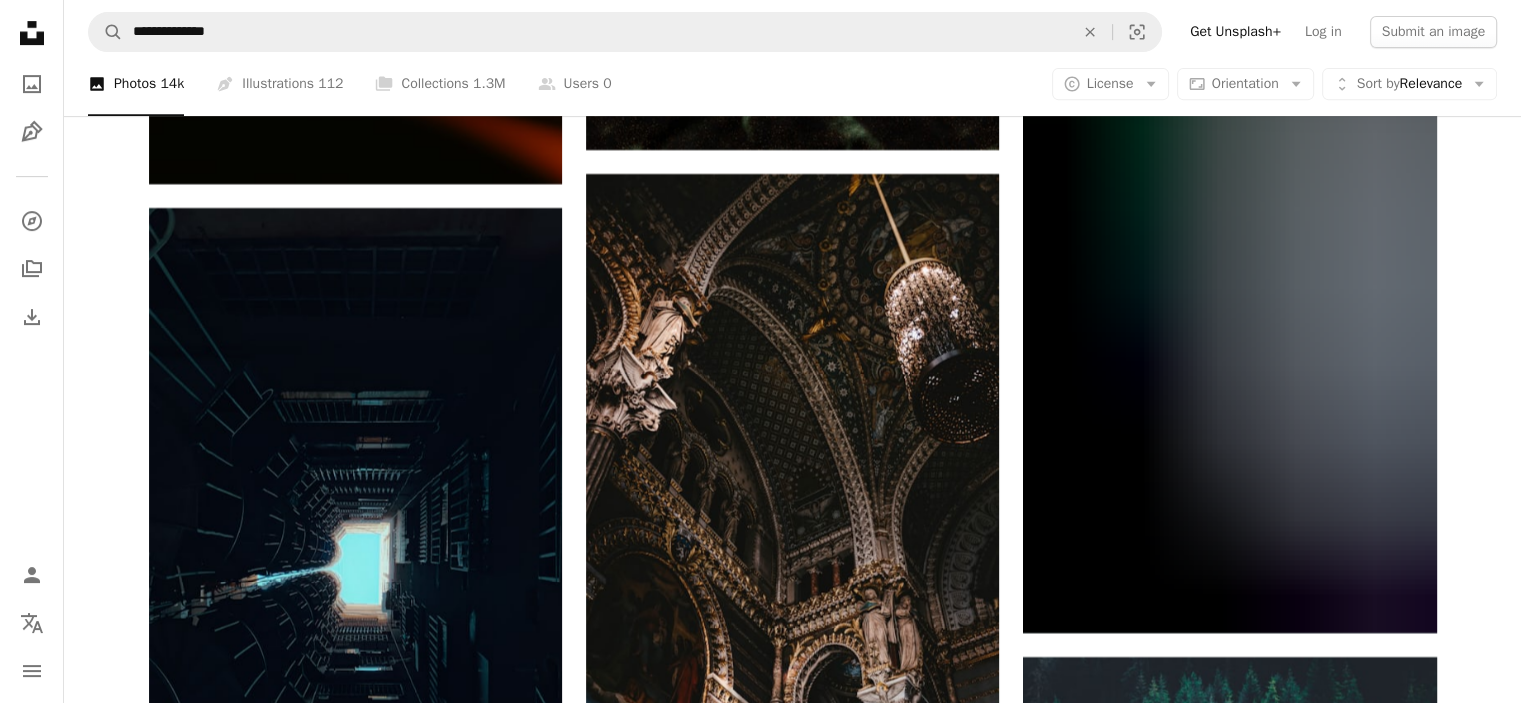 scroll, scrollTop: 8457, scrollLeft: 0, axis: vertical 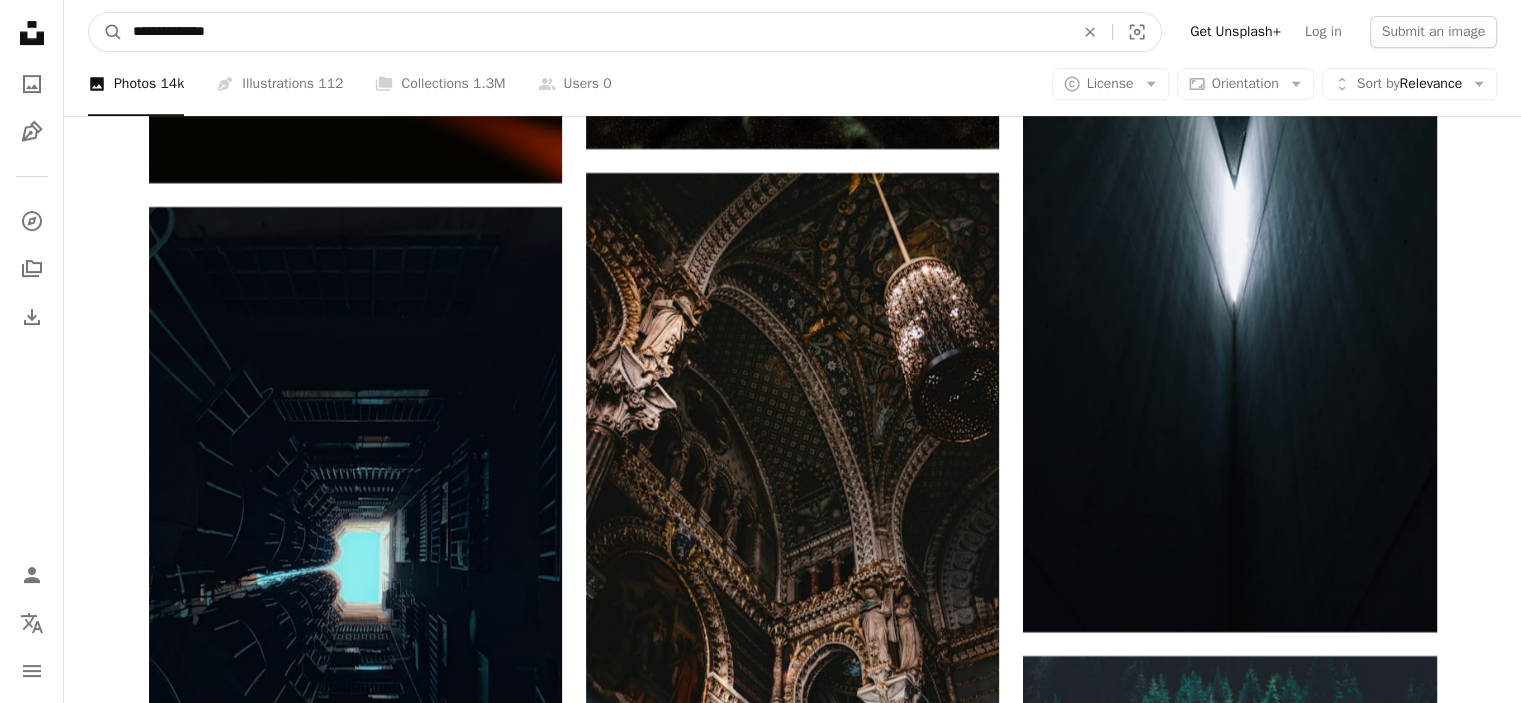 click on "**********" at bounding box center [595, 32] 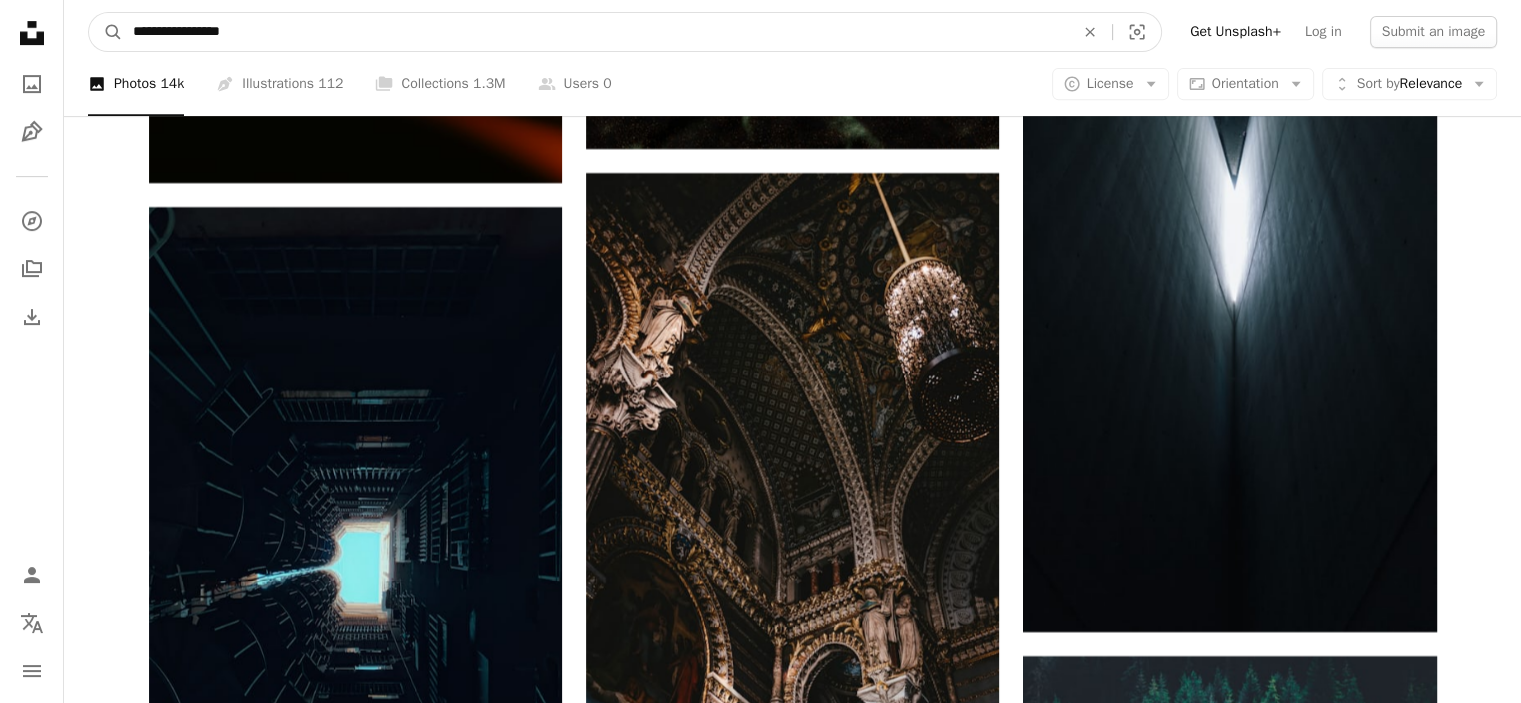 type on "**********" 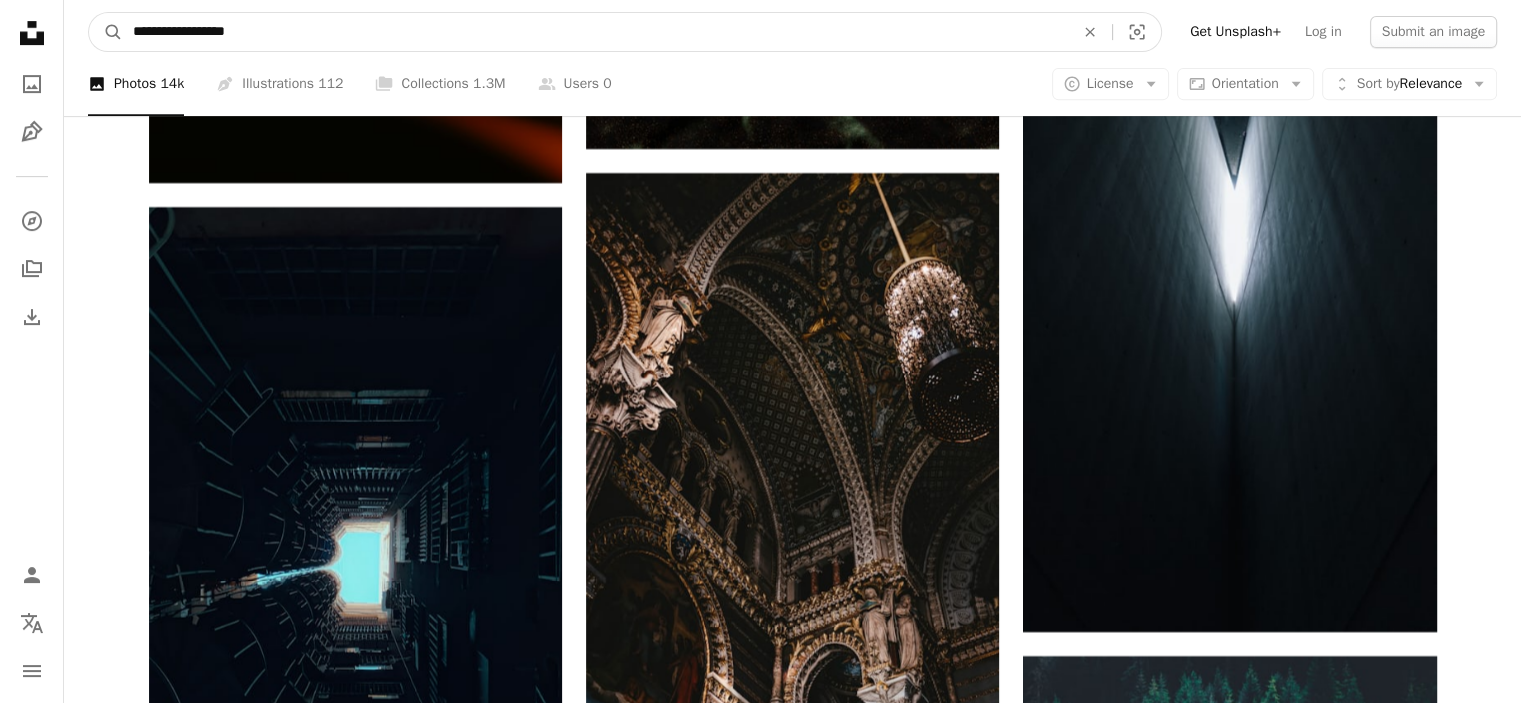 click on "A magnifying glass" at bounding box center (106, 32) 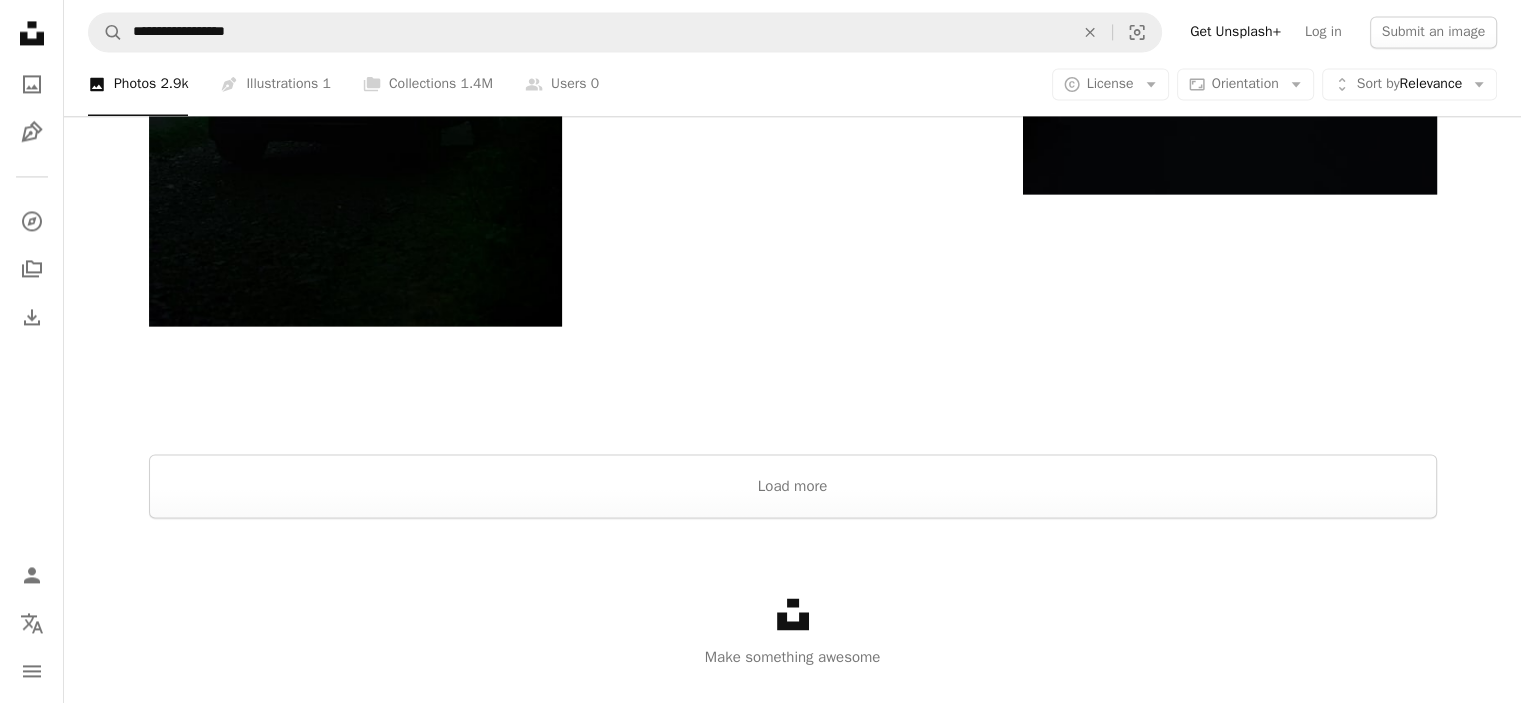 scroll, scrollTop: 3179, scrollLeft: 0, axis: vertical 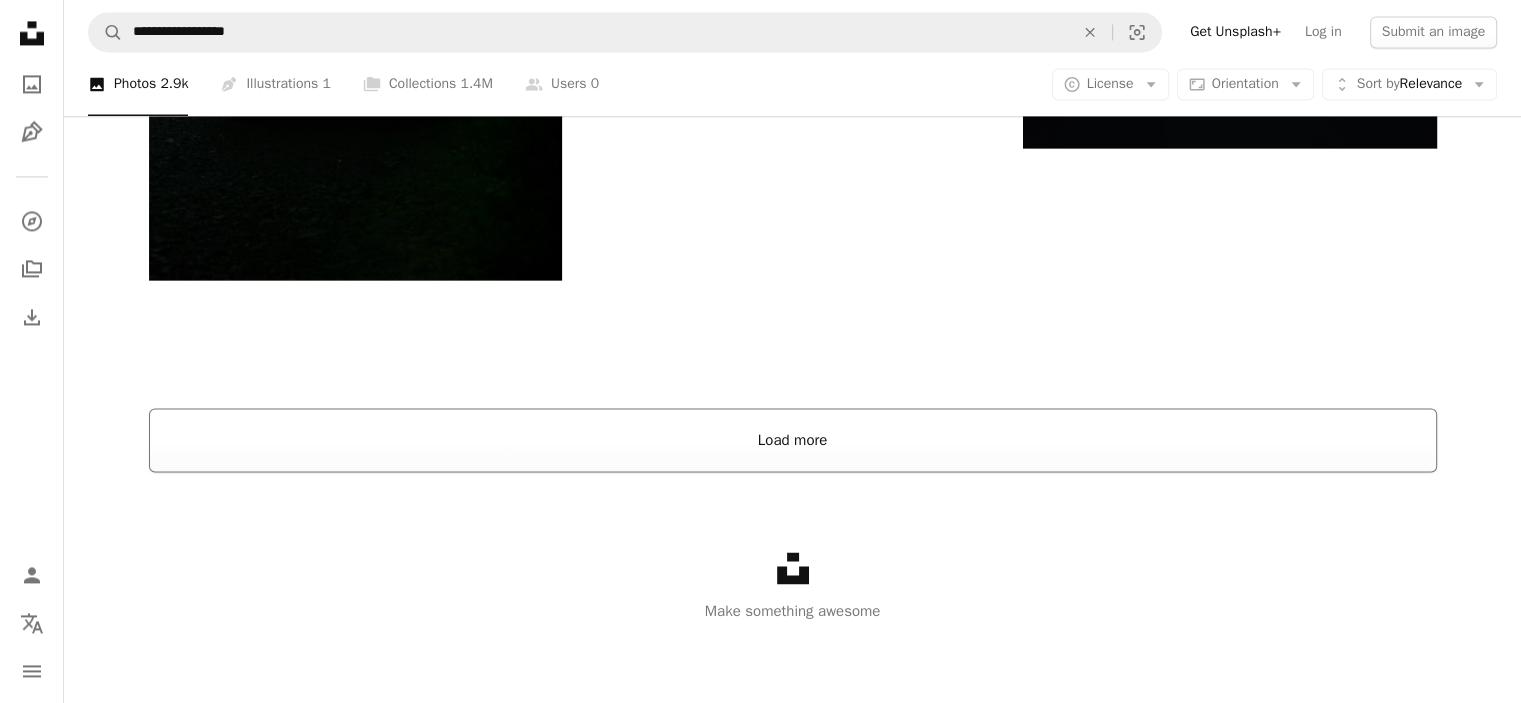 click on "Load more" at bounding box center [793, 440] 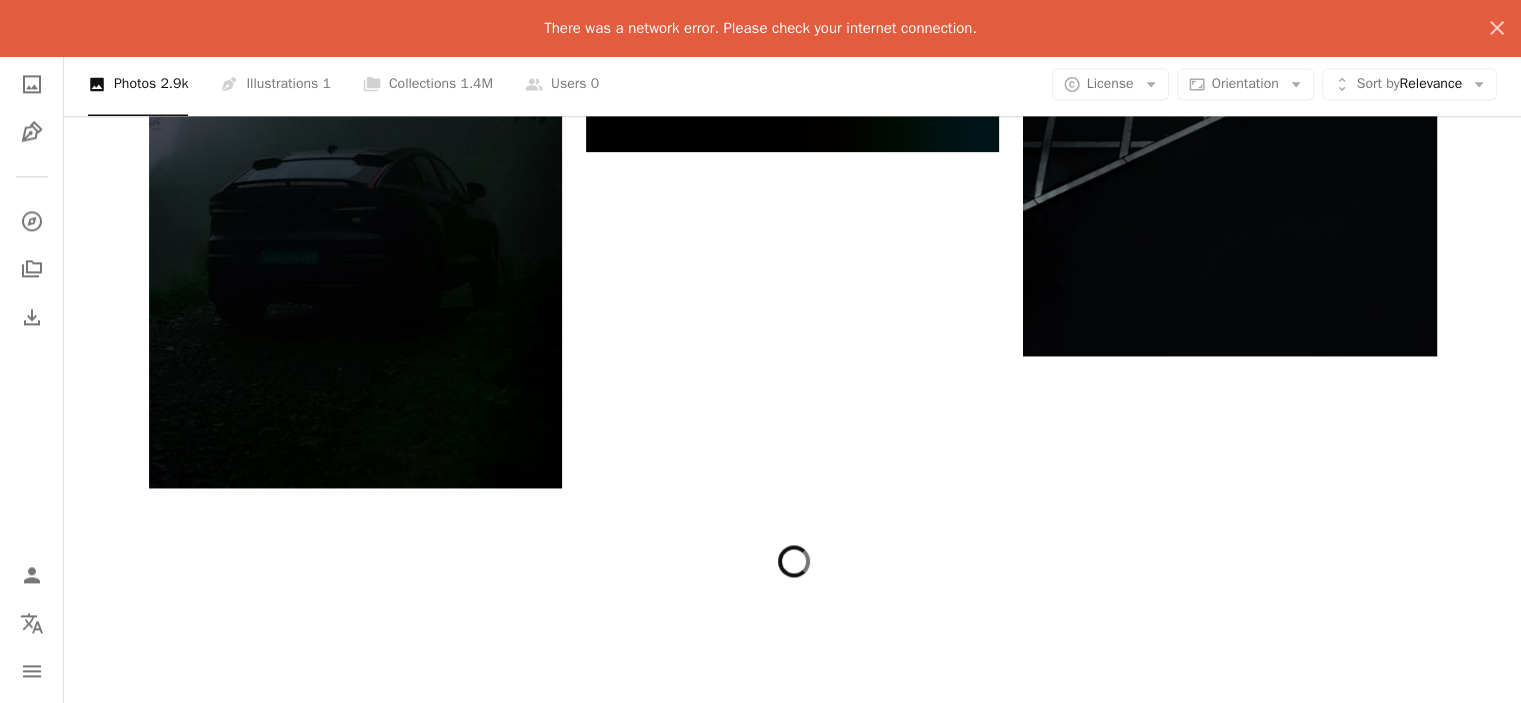 scroll, scrollTop: 2903, scrollLeft: 0, axis: vertical 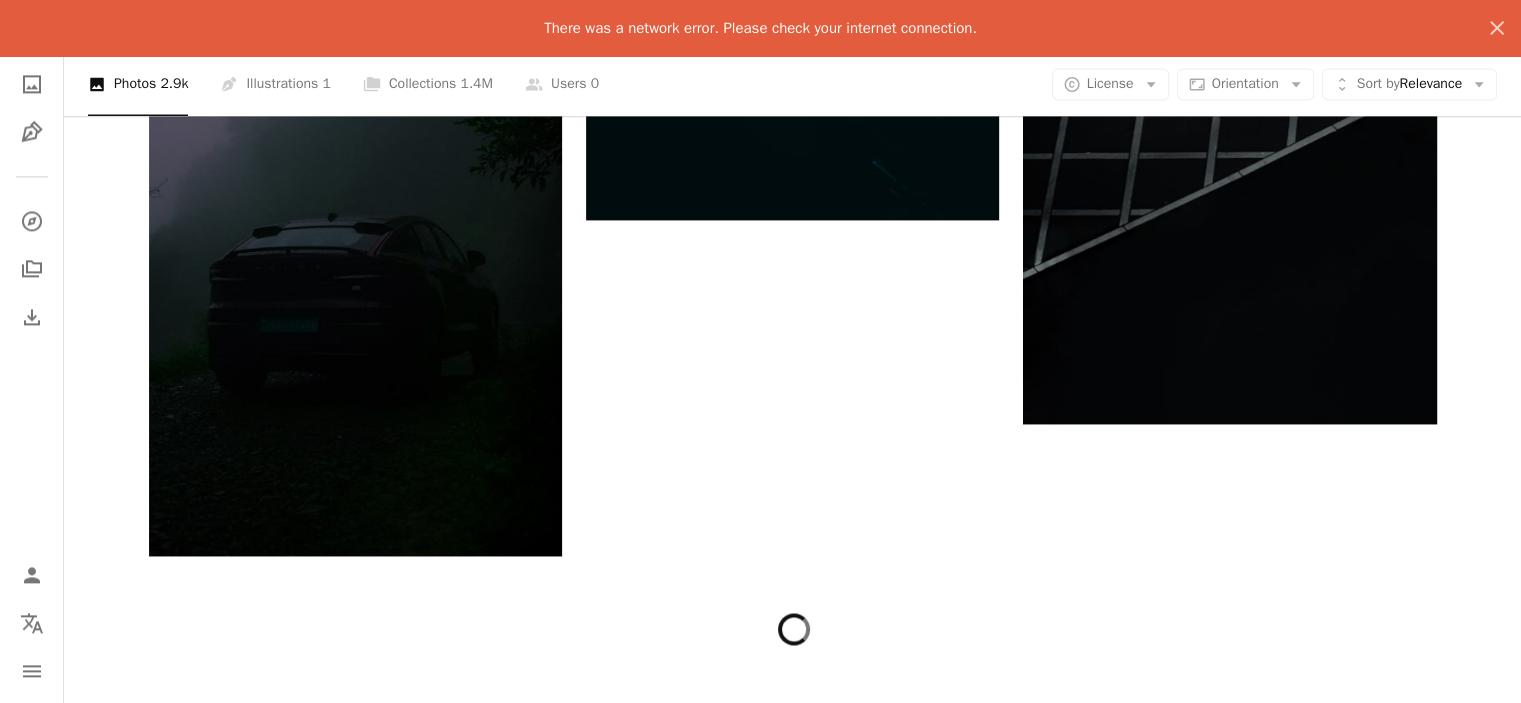 click at bounding box center [792, 992] 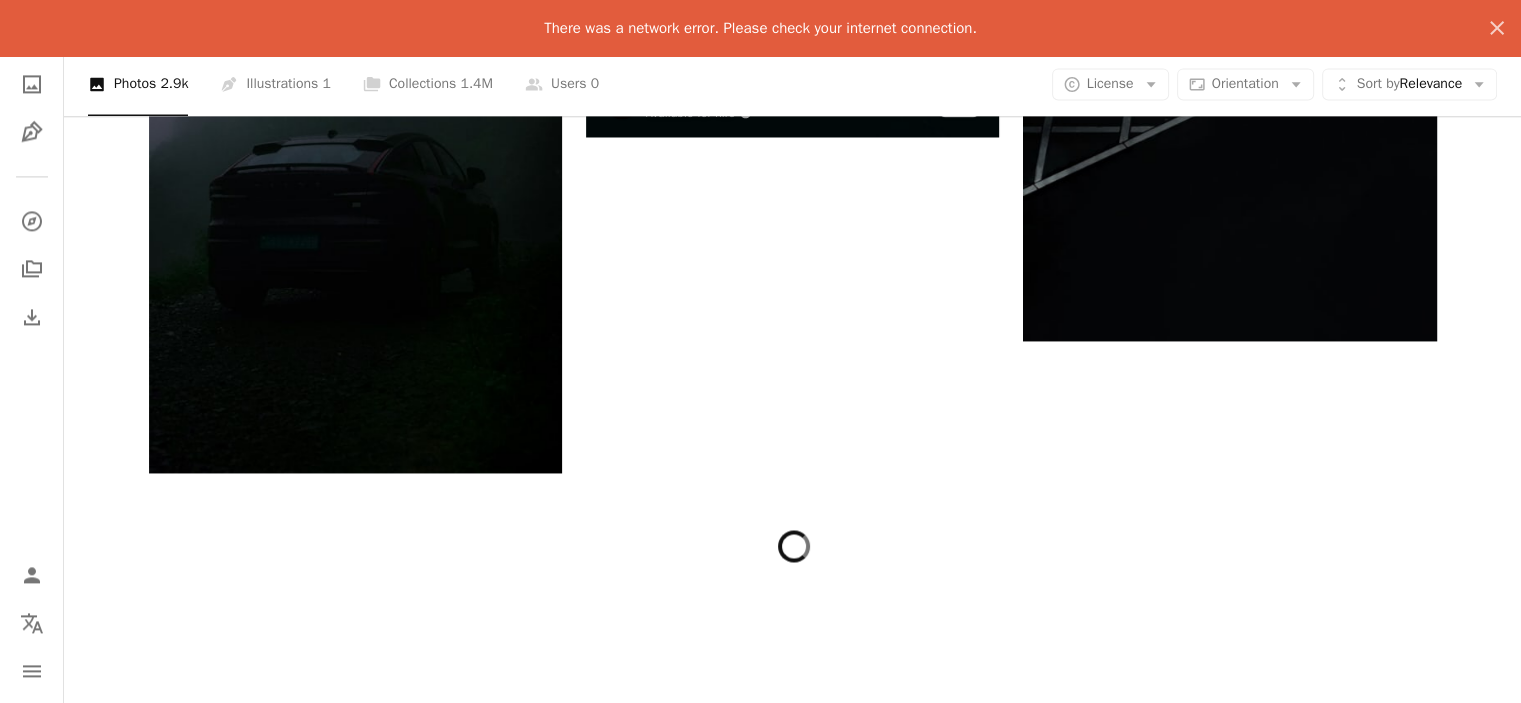 scroll, scrollTop: 3000, scrollLeft: 0, axis: vertical 